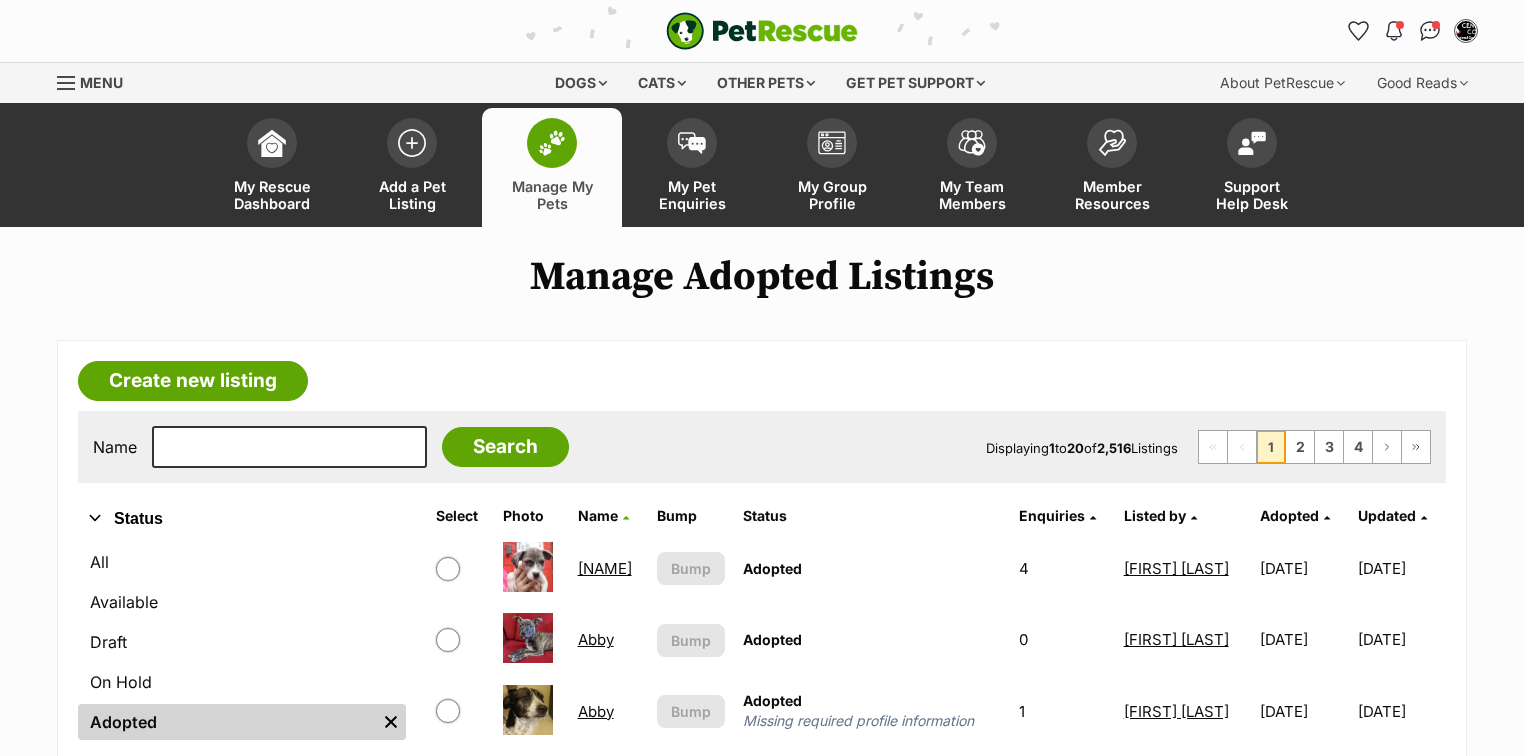 scroll, scrollTop: 0, scrollLeft: 0, axis: both 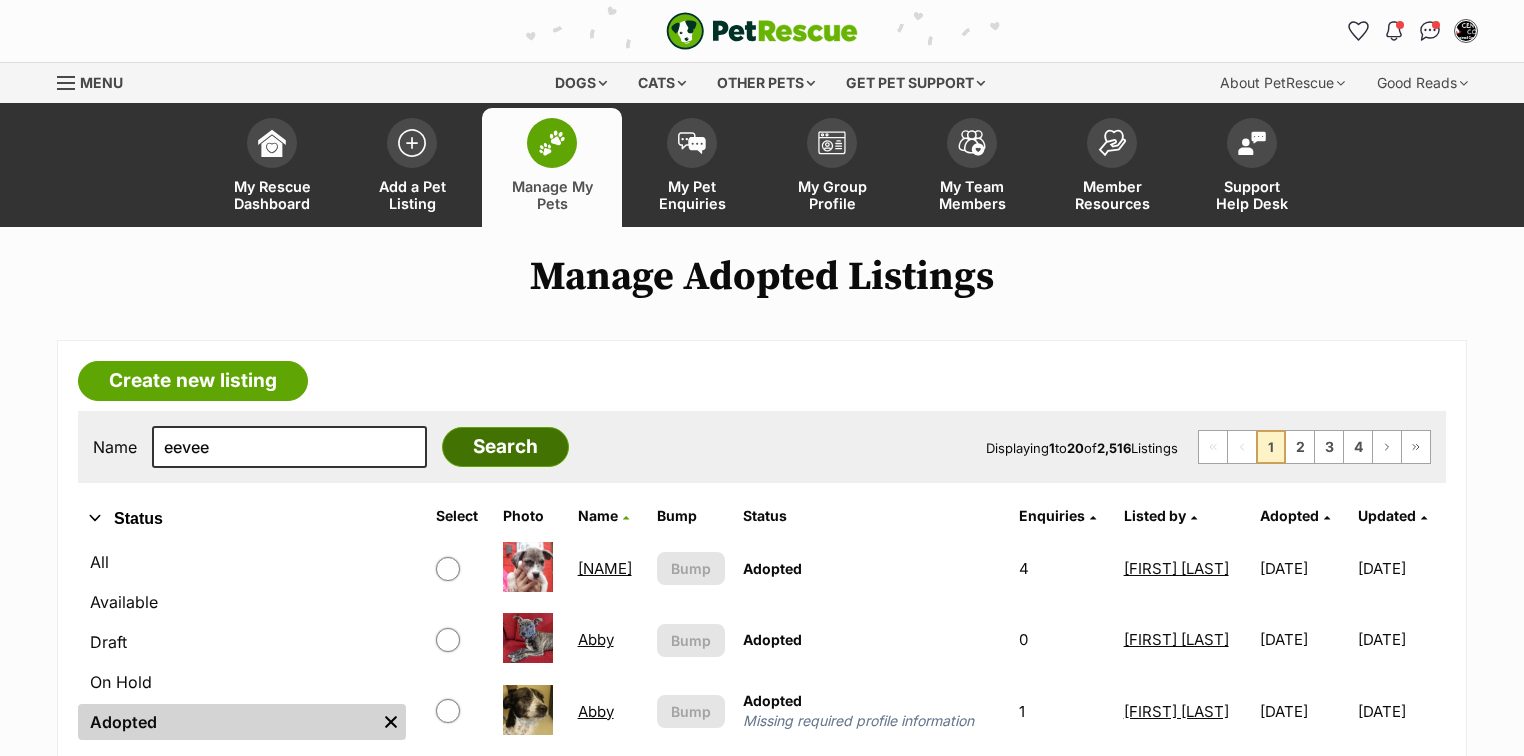 type on "eevee" 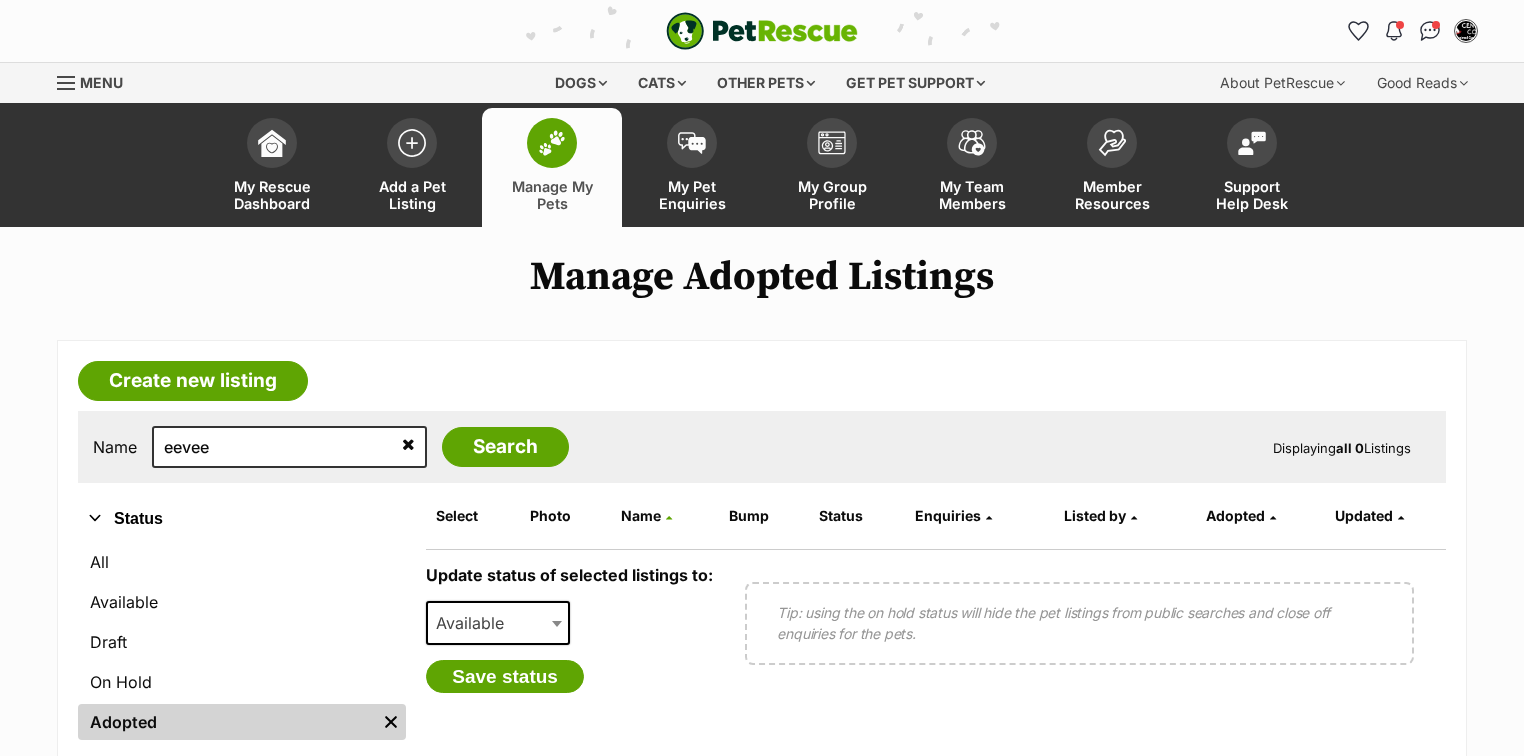 scroll, scrollTop: 0, scrollLeft: 0, axis: both 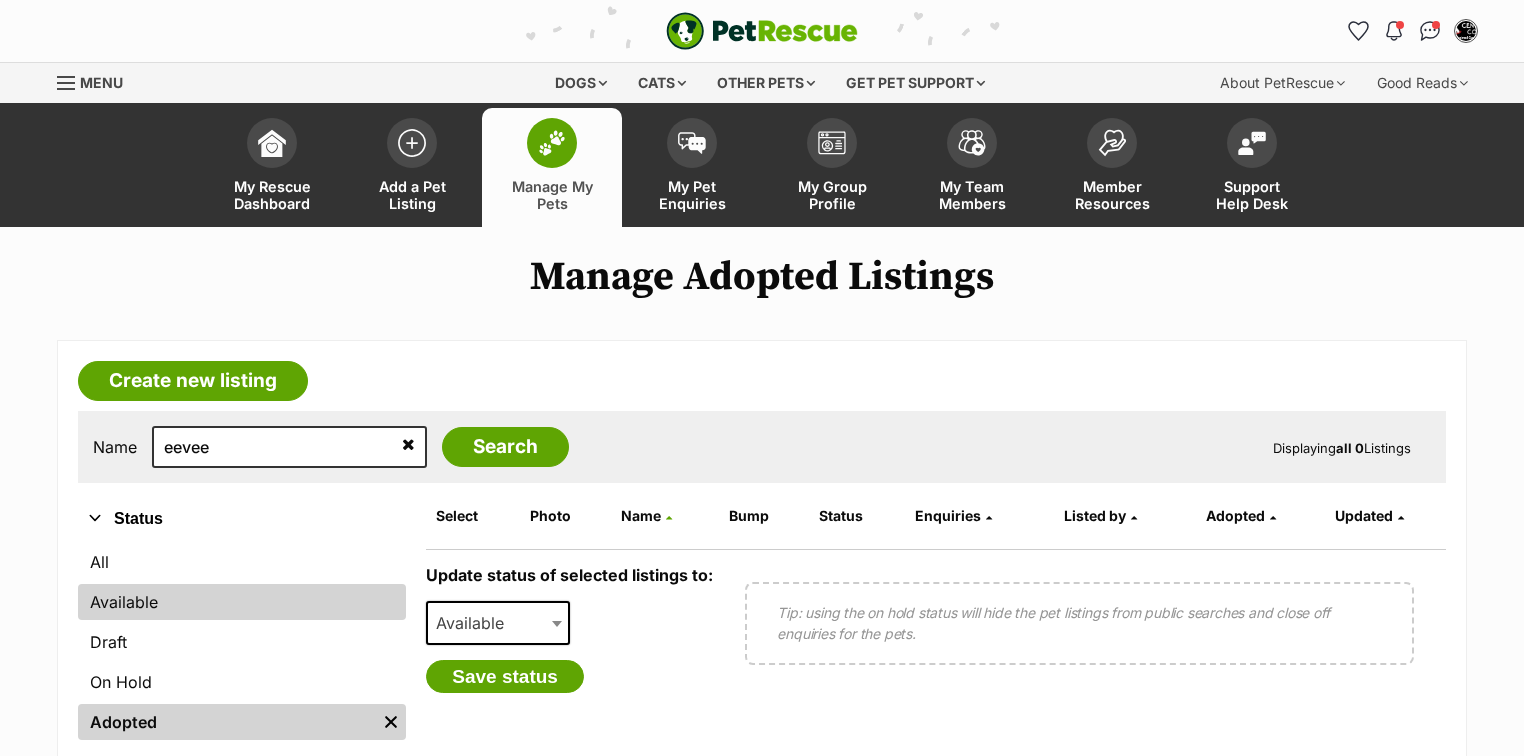 click on "Available" at bounding box center (242, 602) 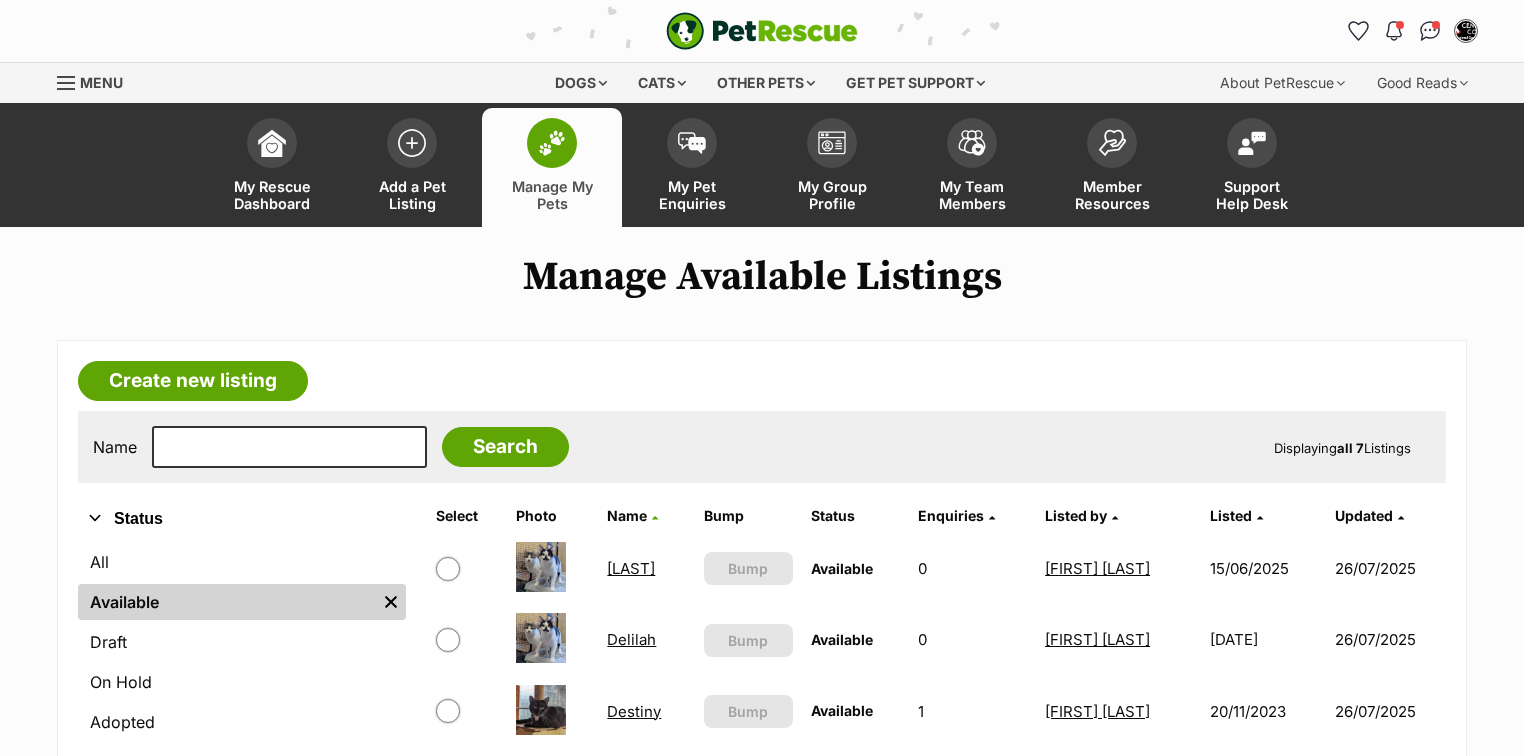 scroll, scrollTop: 316, scrollLeft: 0, axis: vertical 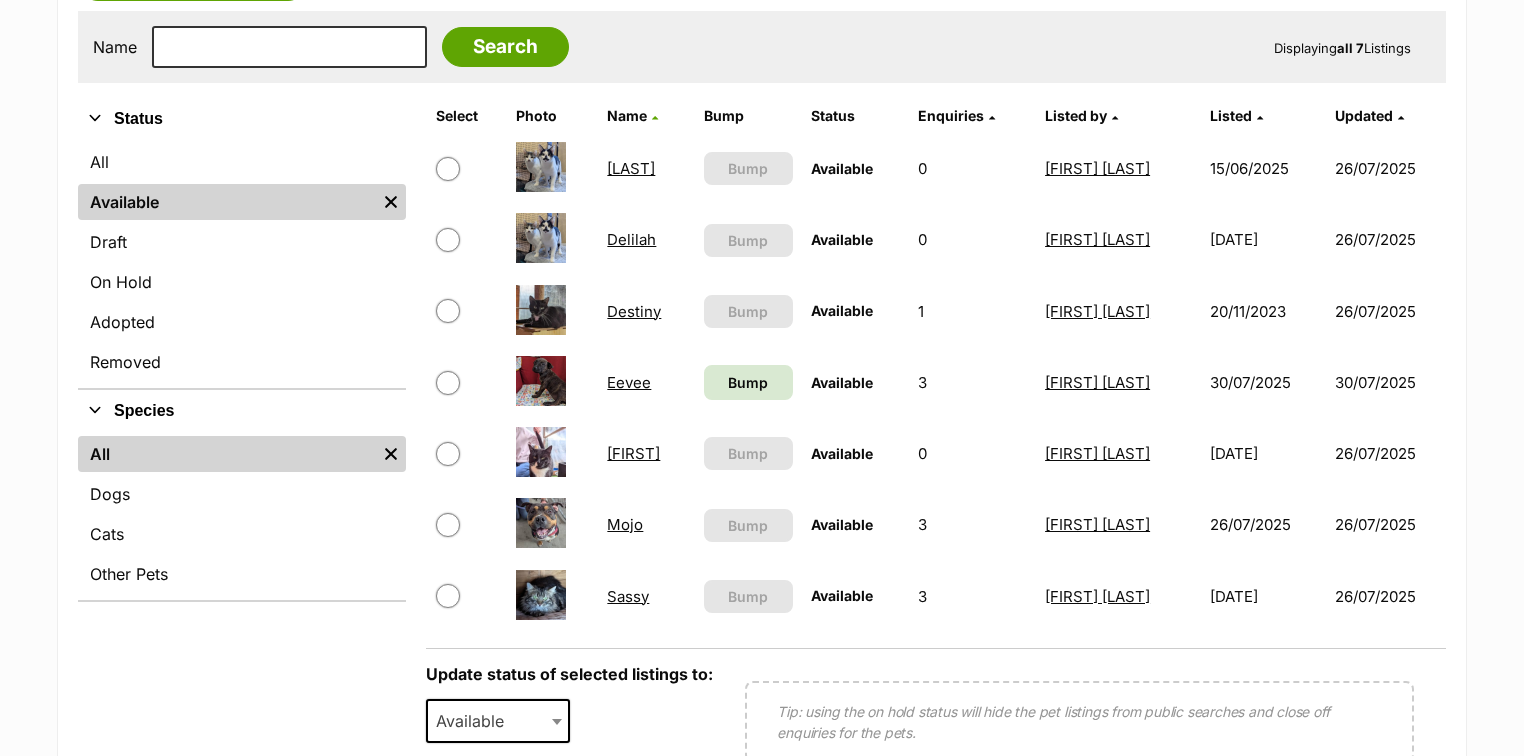 click on "Eevee" at bounding box center (629, 382) 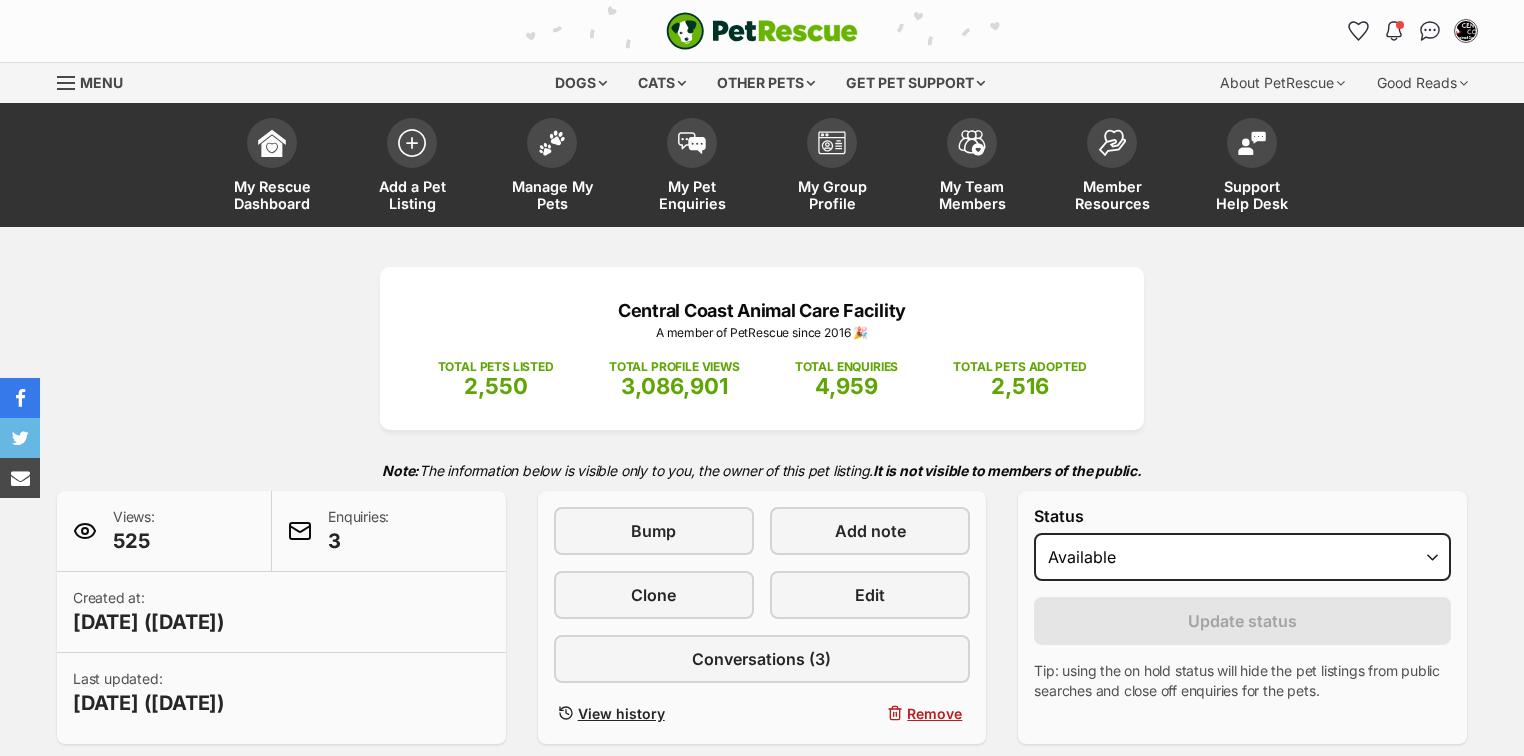 scroll, scrollTop: 0, scrollLeft: 0, axis: both 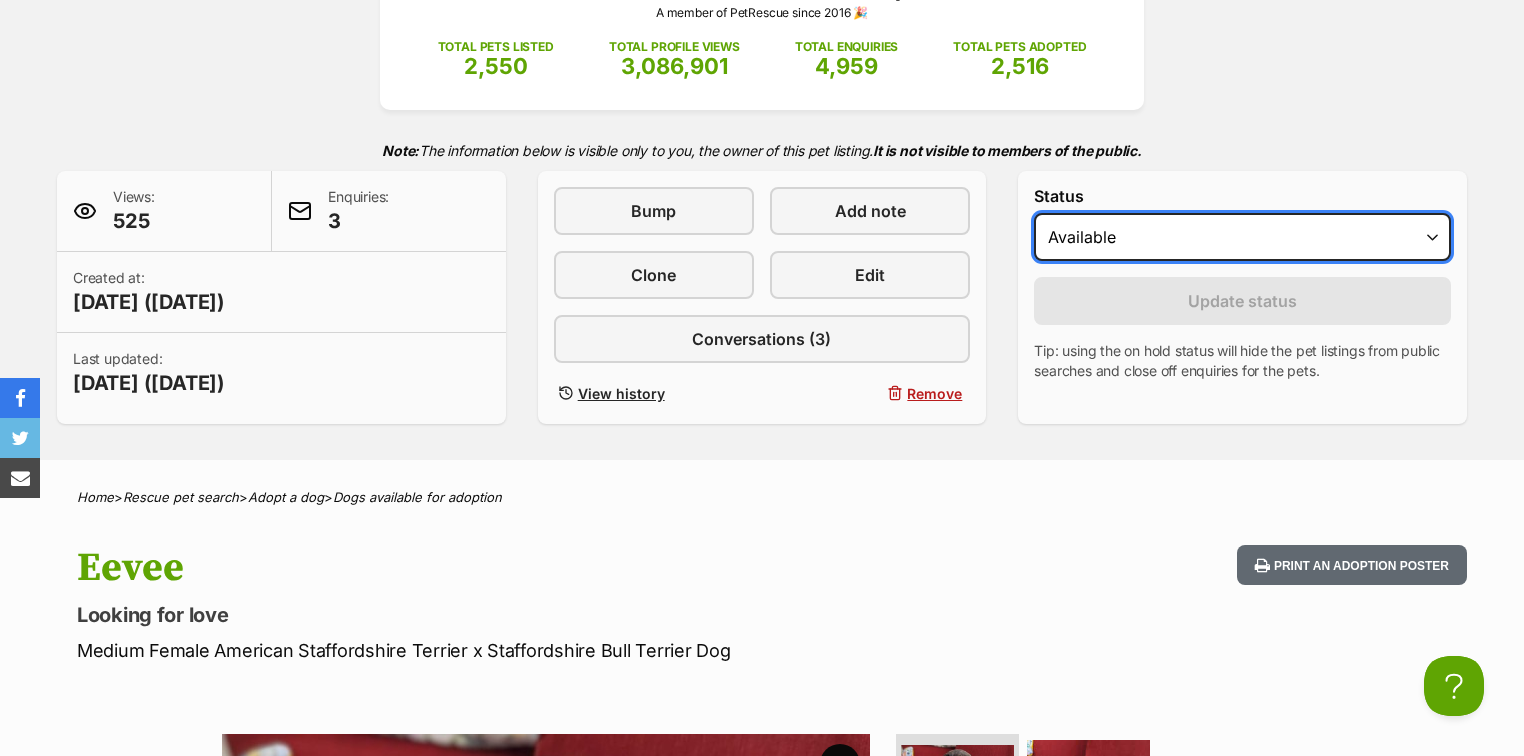 click on "Draft - not available as listing has enquires
Available
On hold
Adopted" at bounding box center [1242, 237] 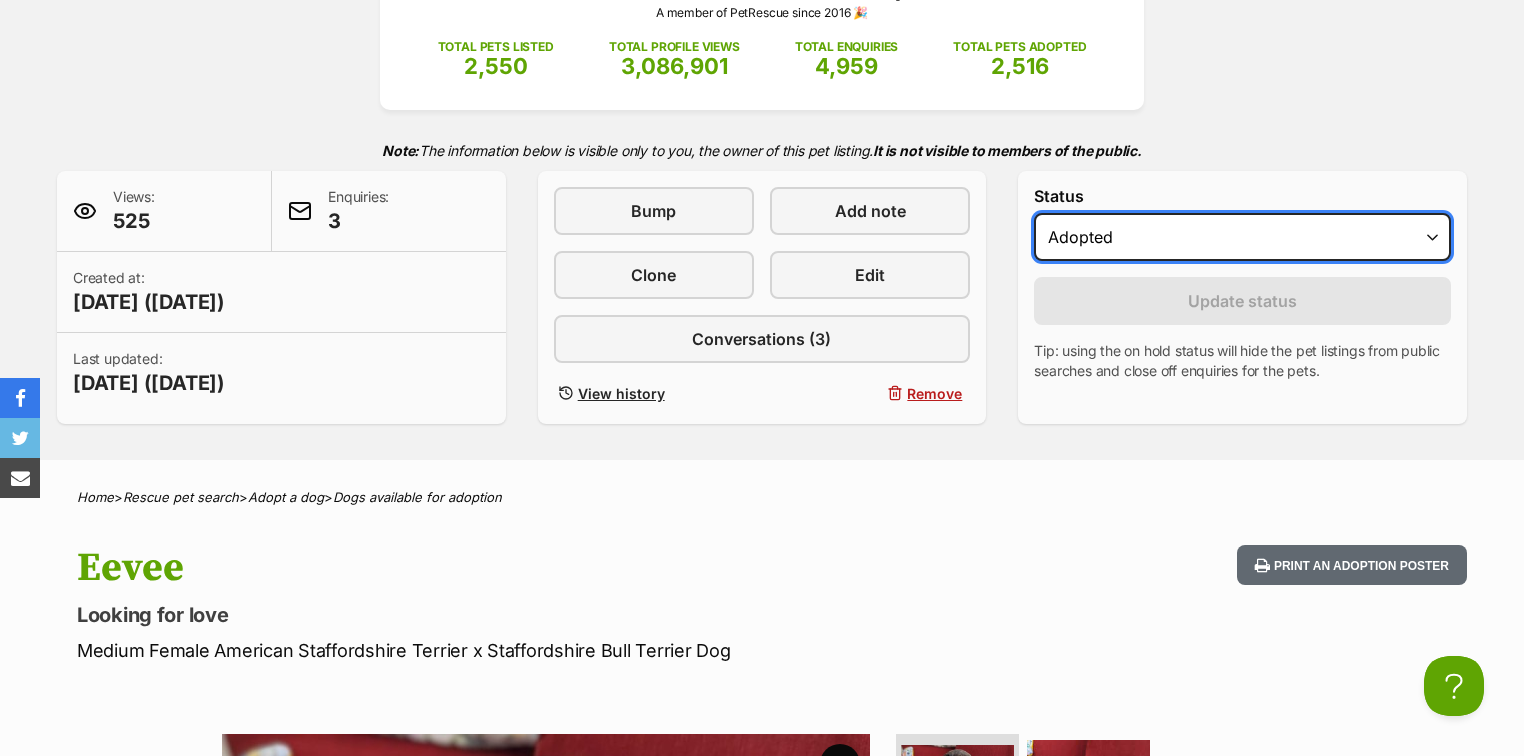 click on "Draft - not available as listing has enquires
Available
On hold
Adopted" at bounding box center [1242, 237] 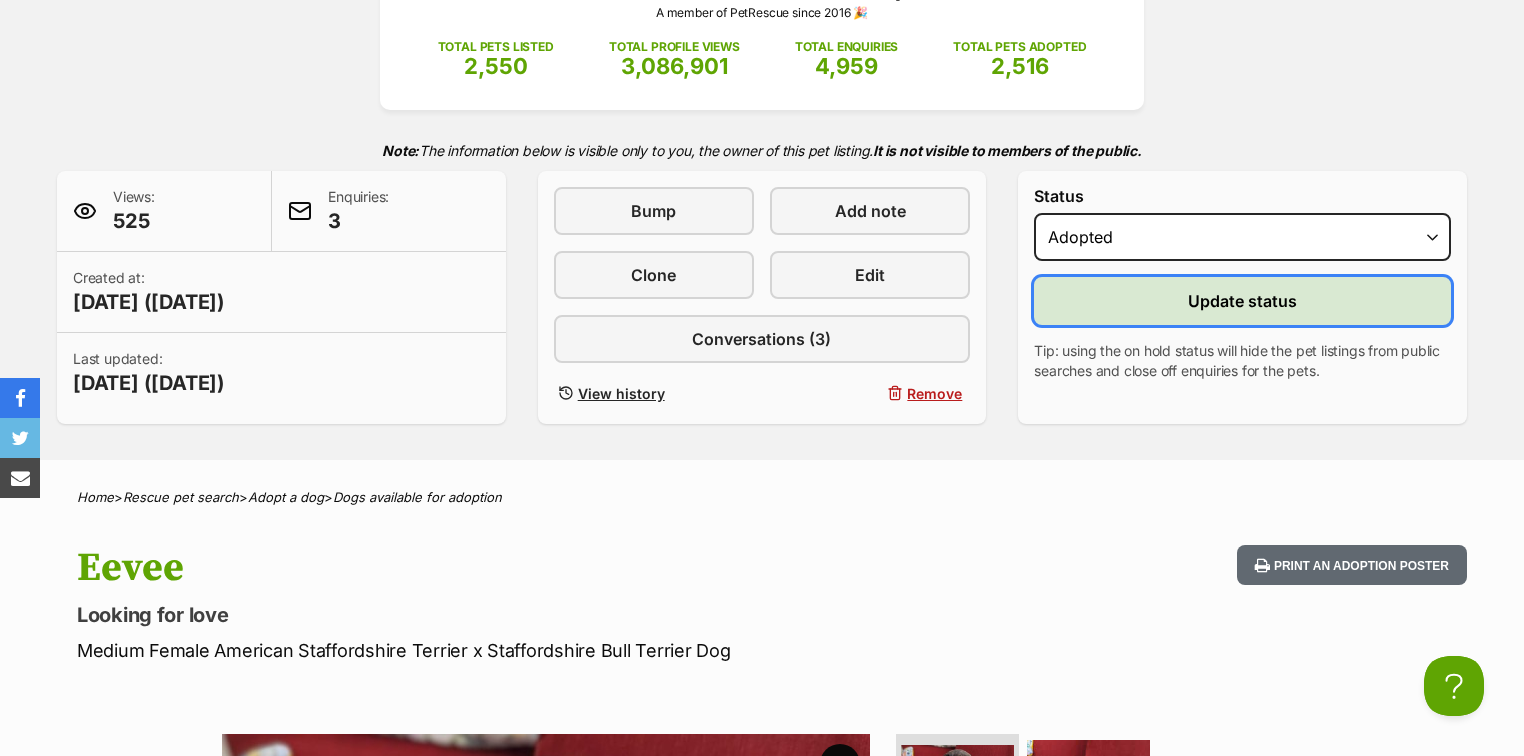 click on "Update status" at bounding box center [1242, 301] 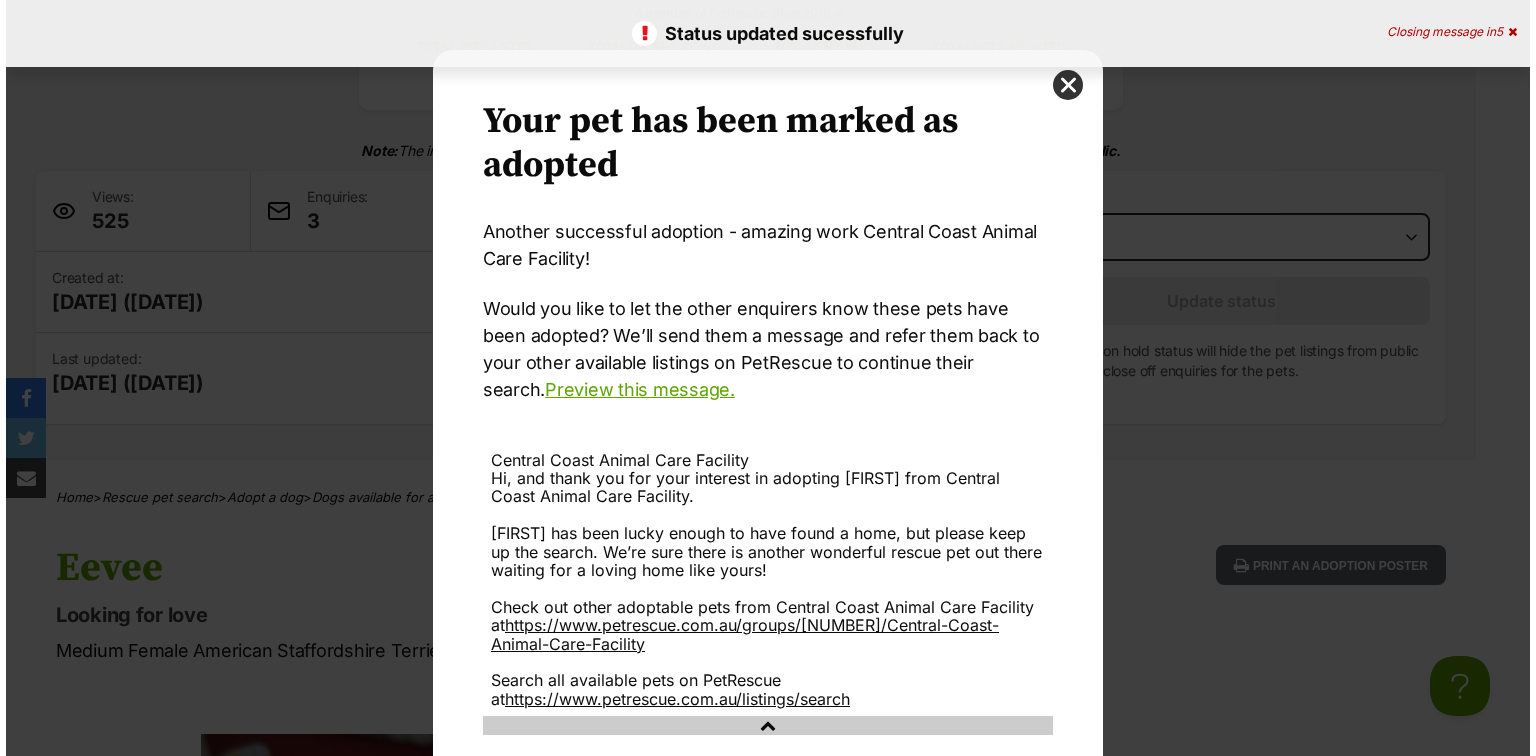 scroll, scrollTop: 0, scrollLeft: 0, axis: both 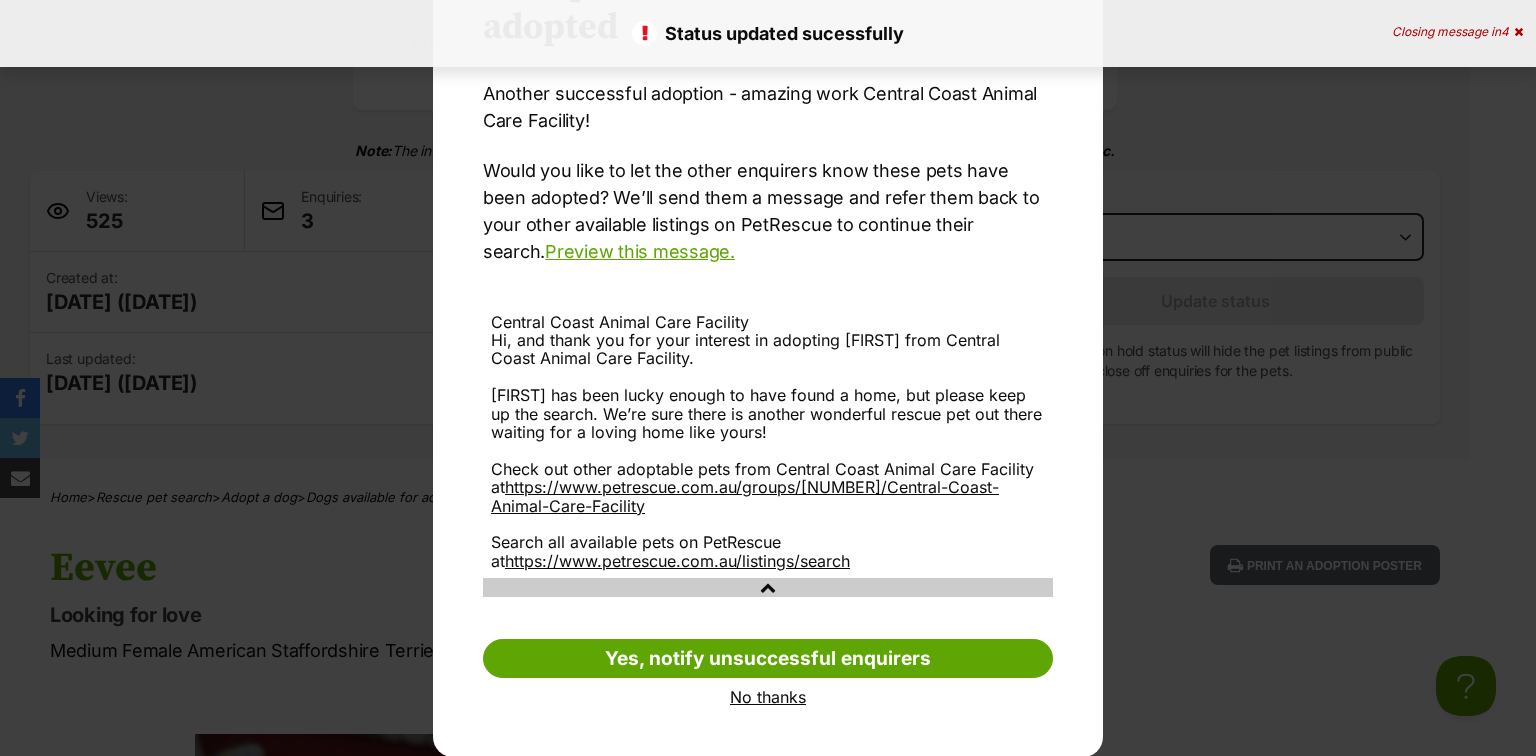 click on "Your pet has been marked as adopted
Another successful adoption - amazing work Central Coast Animal Care Facility!
Your pets have been marked as adopted
More successful adoptions - amazing work Central Coast Animal Care Facility!
Would you like to let the other enquirers know these pets have been adopted? We’ll send them a message and refer them back to your other available listings on PetRescue to continue their search.
Preview this message.
Central Coast Animal Care Facility
Hi, and thank you for your interest in adopting Eevee from Central Coast Animal Care Facility. Eevee has been lucky enough to have found a home, but please keep up the search. We’re sure there is another wonderful rescue pet out there waiting for a loving home like yours! Check out other adoptable pets from Central Coast Animal Care Facility at  https://www.petrescue.com.au/groups/11286/Central-Coast-Animal-Care-Facility Search all available pets on PetRescue at" at bounding box center [768, 334] 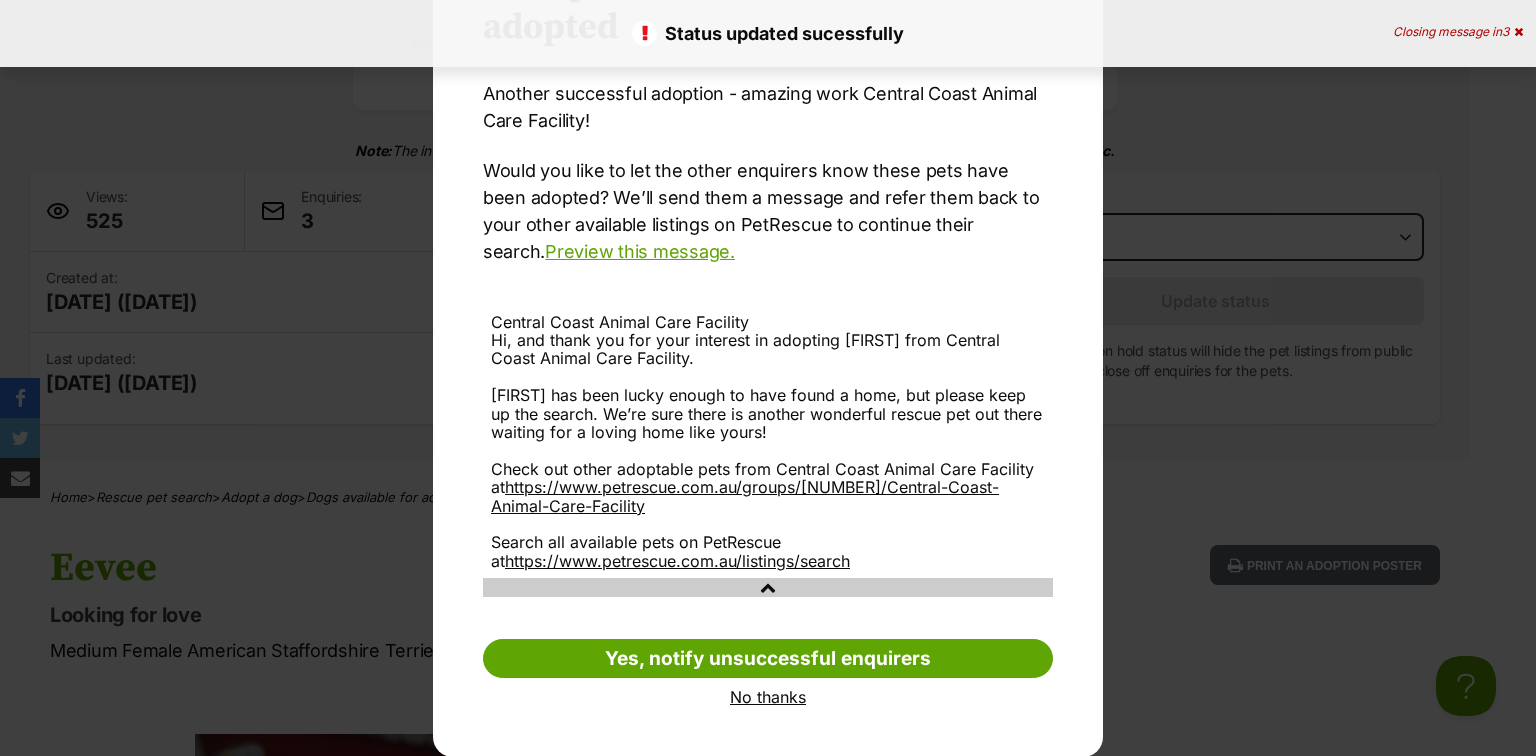 click on "No thanks" at bounding box center (768, 697) 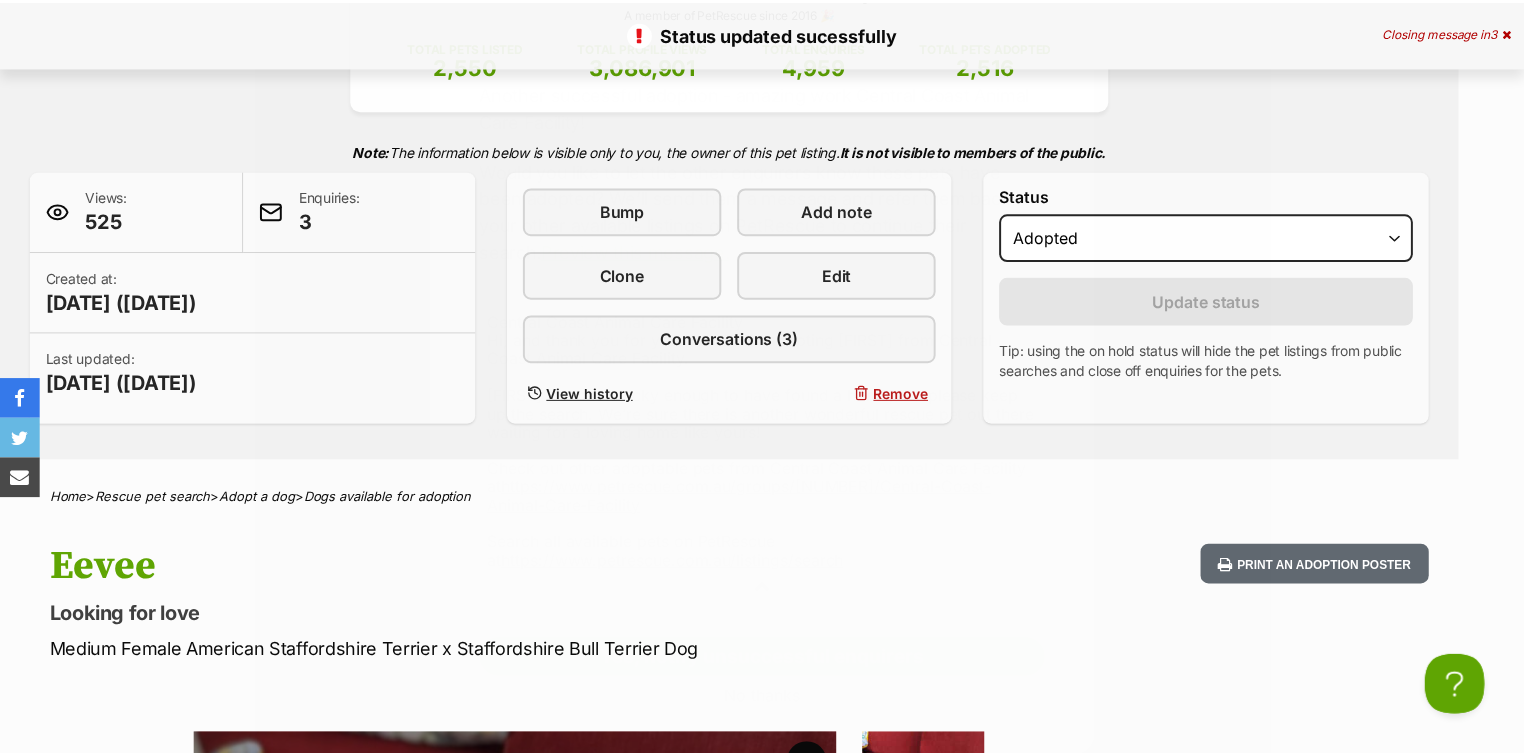 scroll, scrollTop: 320, scrollLeft: 0, axis: vertical 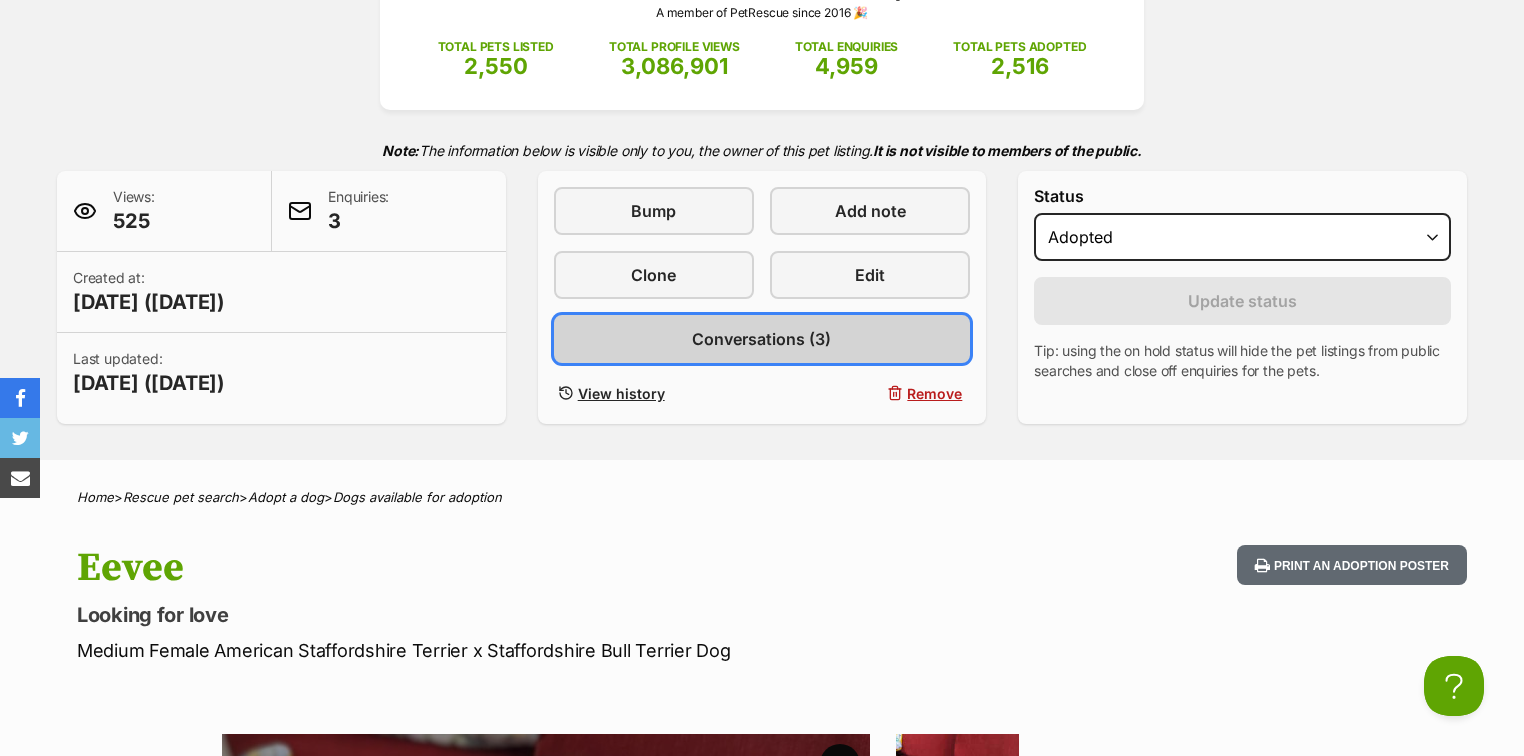 click on "Conversations (3)" at bounding box center [761, 339] 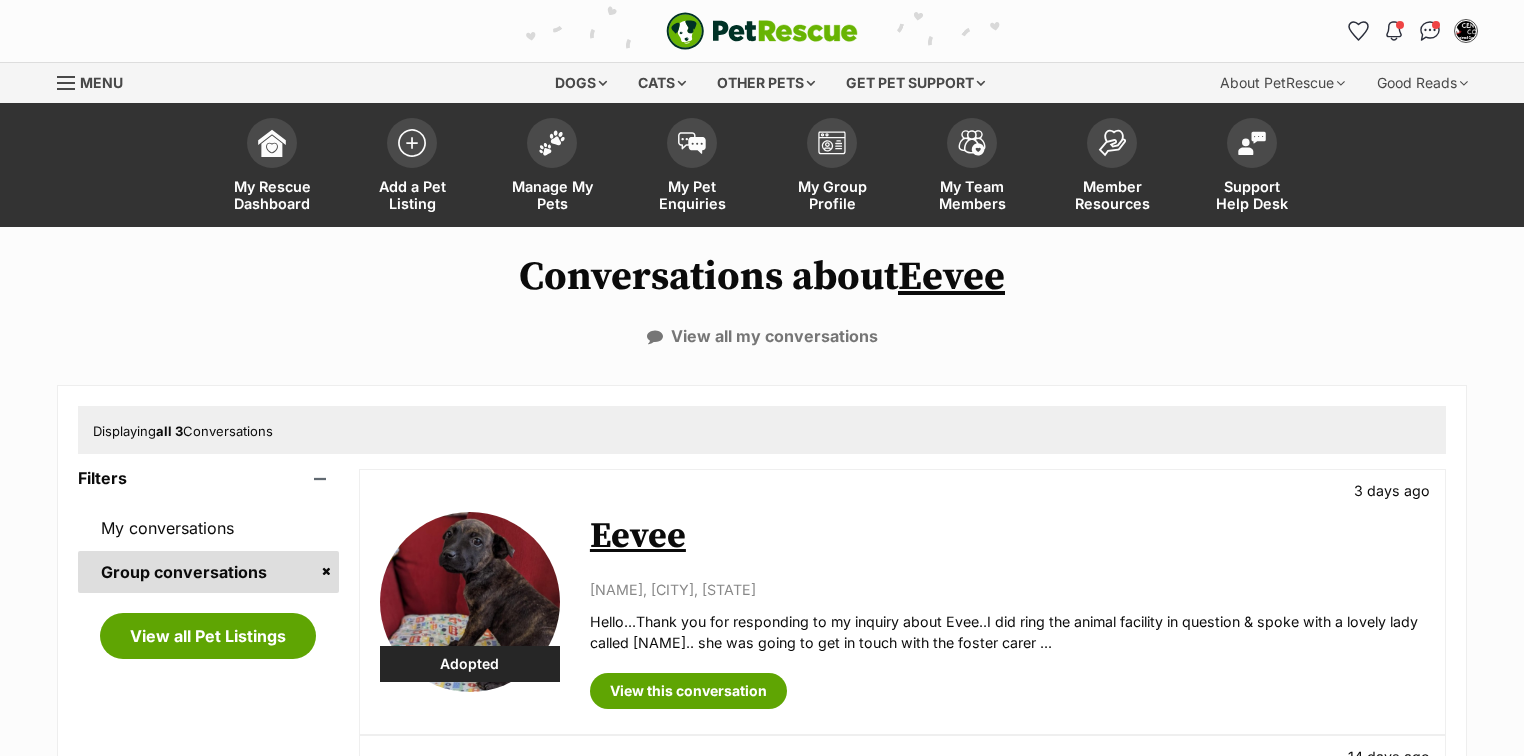 scroll, scrollTop: 240, scrollLeft: 0, axis: vertical 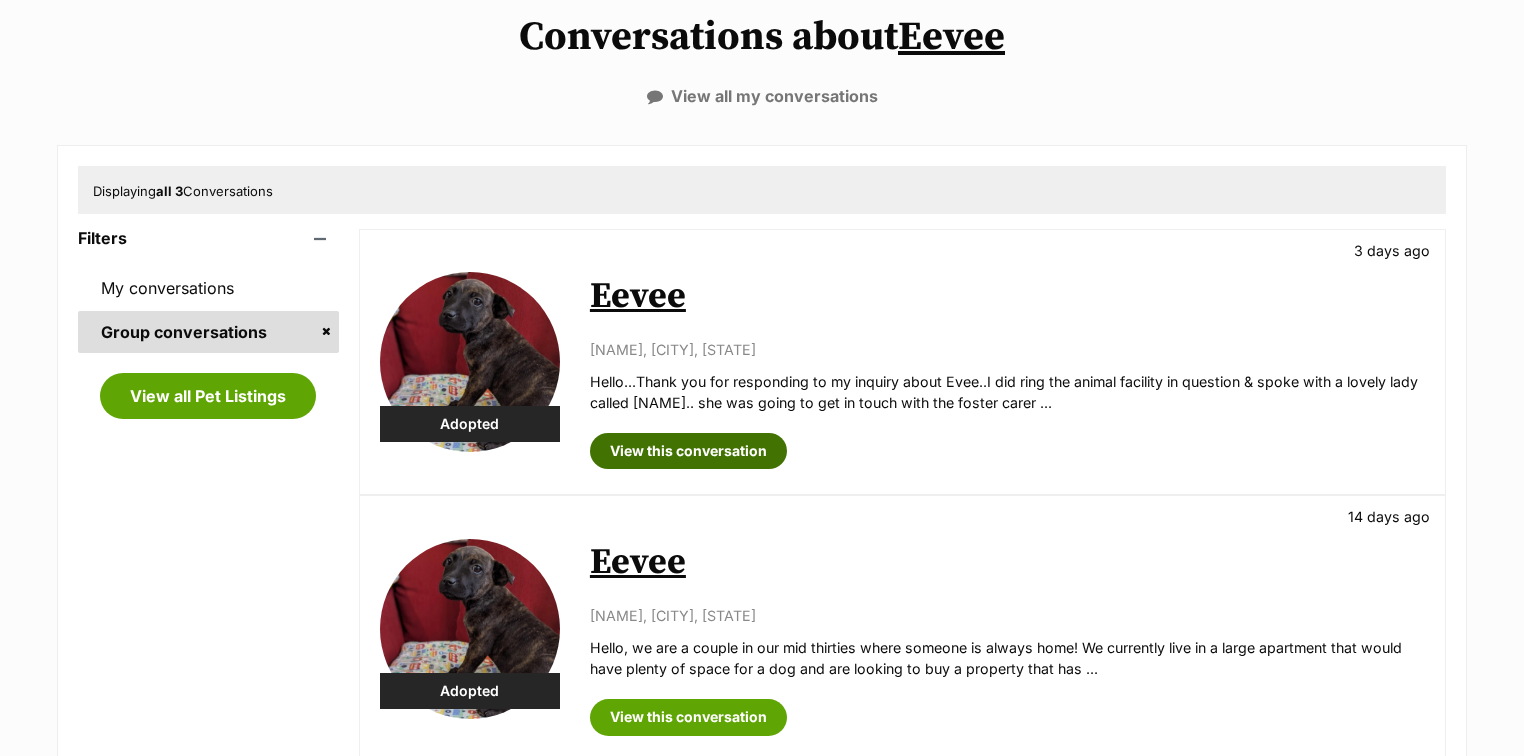 click on "View this conversation" at bounding box center [688, 451] 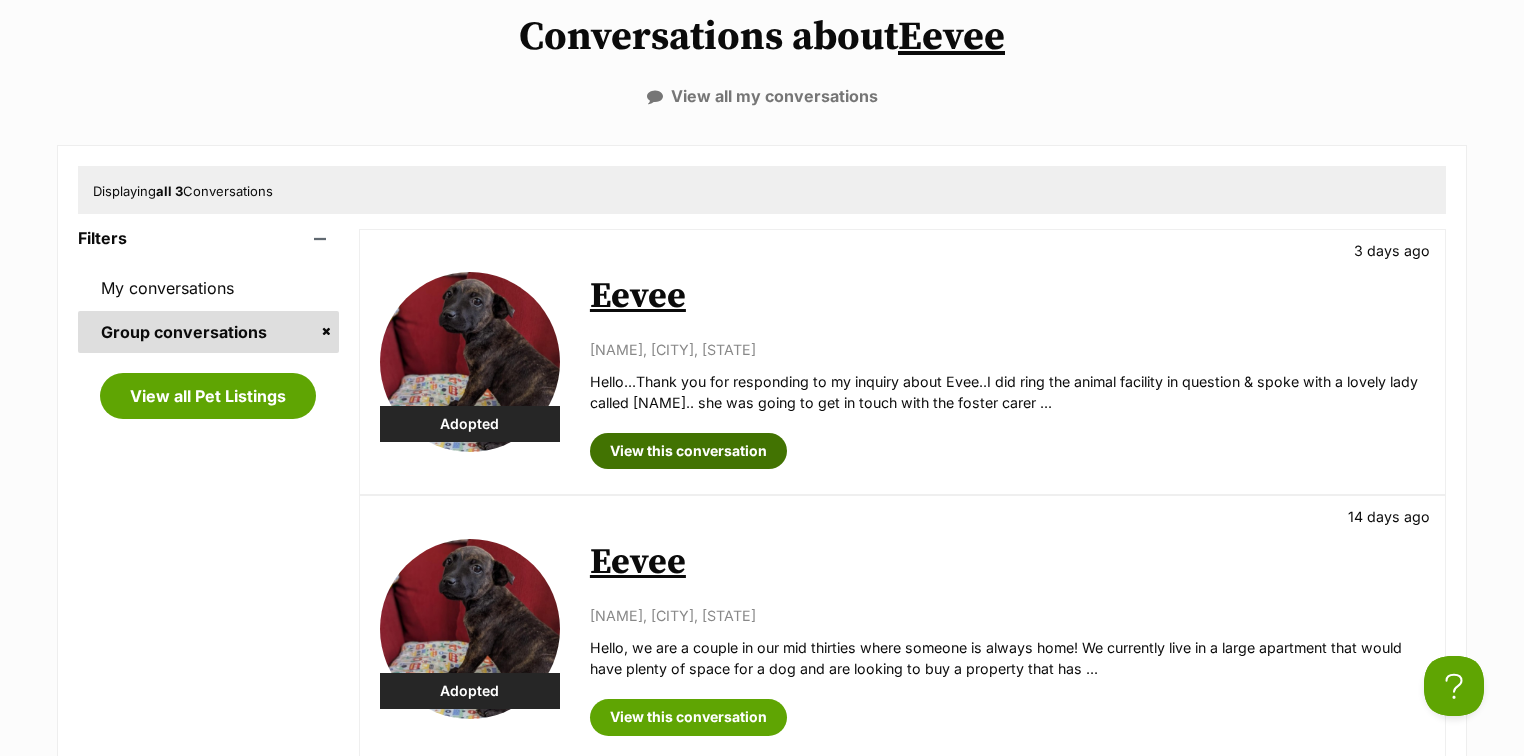 scroll, scrollTop: 0, scrollLeft: 0, axis: both 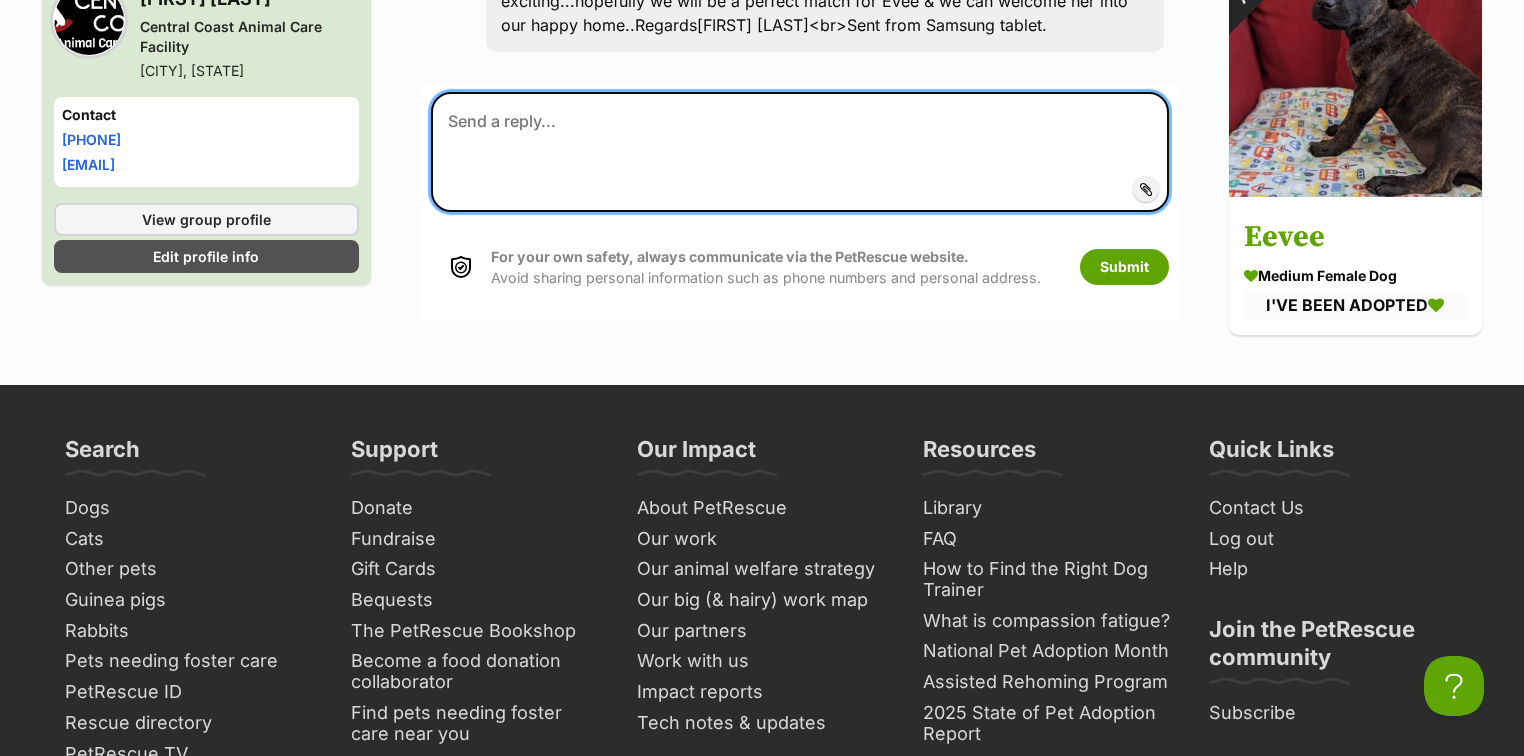 click at bounding box center [800, 152] 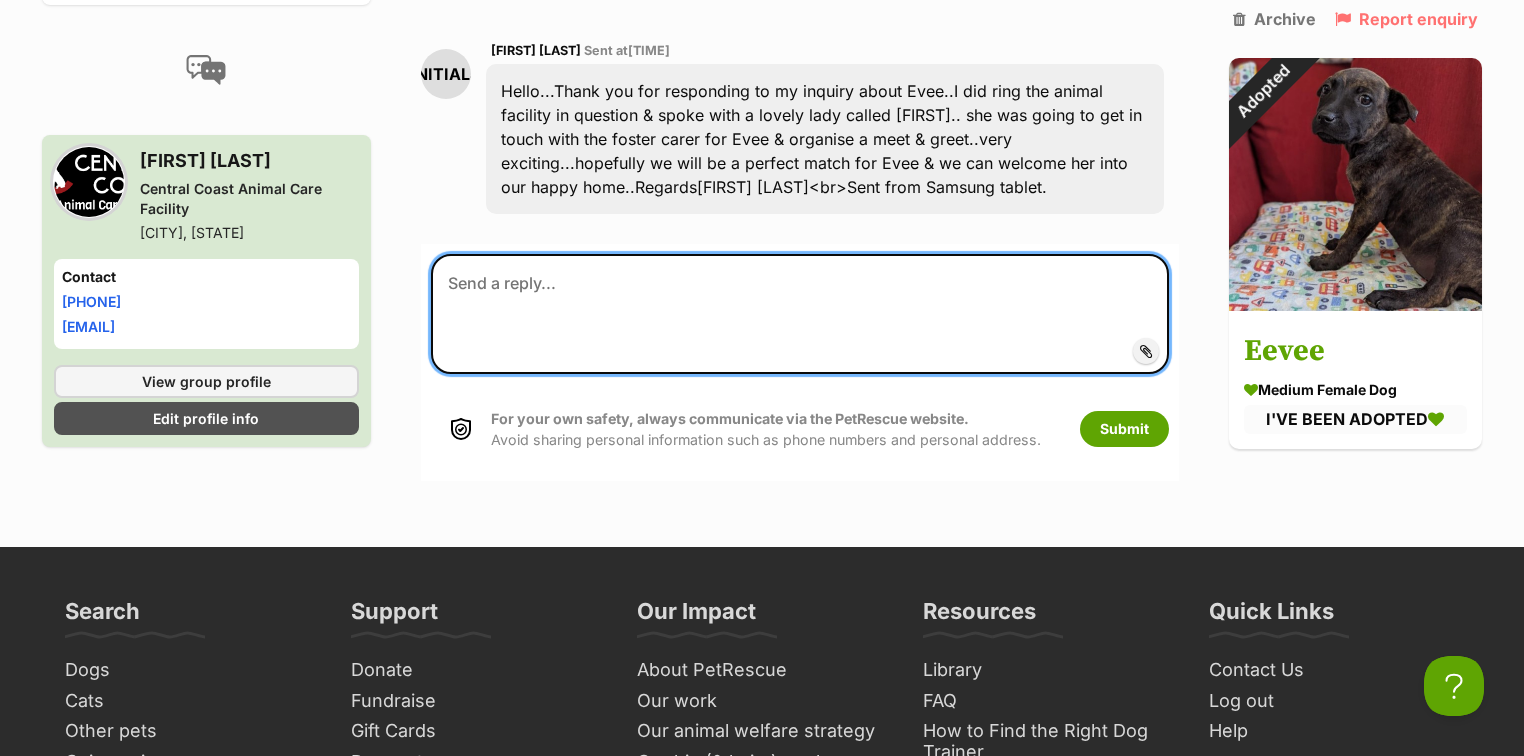 scroll, scrollTop: 560, scrollLeft: 0, axis: vertical 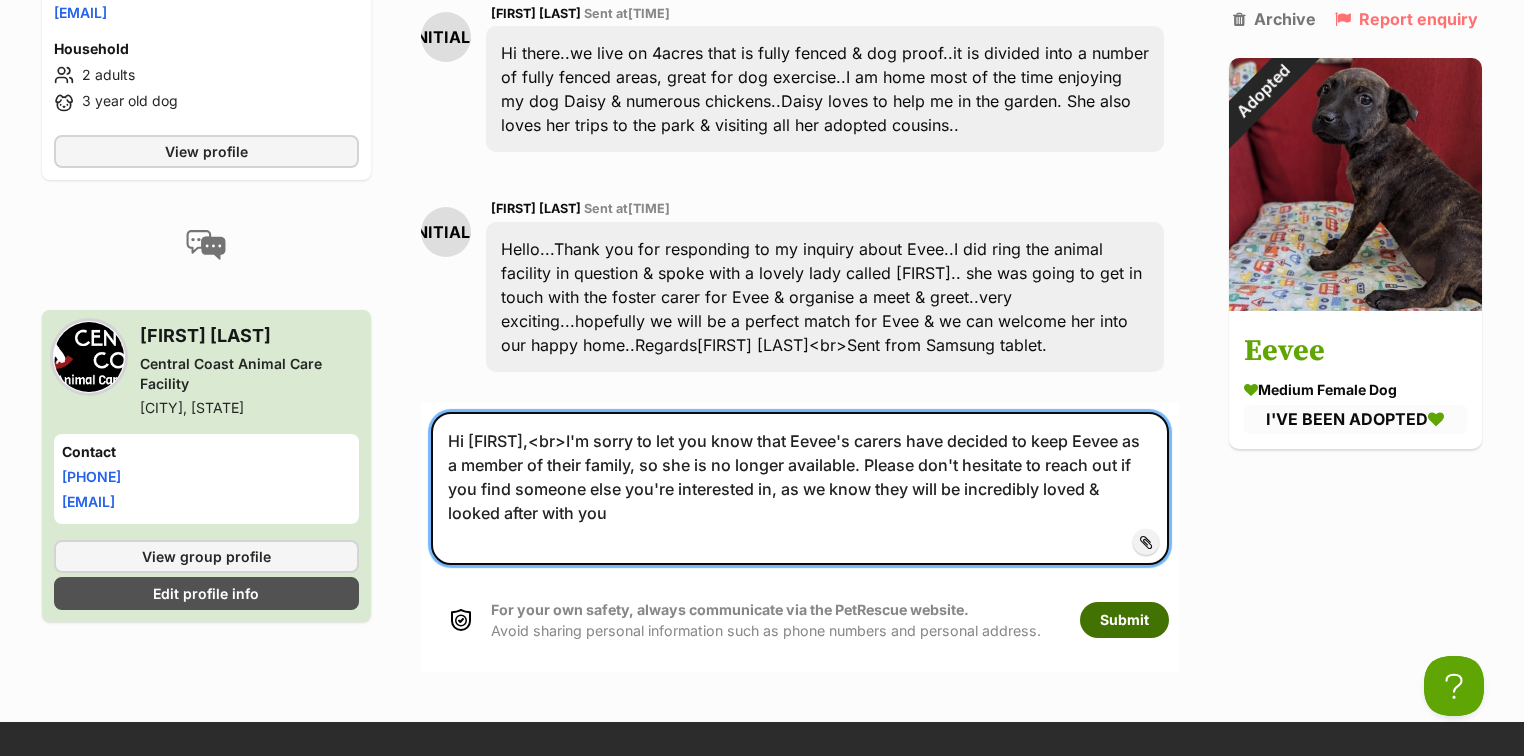 type on "Hi [FIRST],<br>I'm sorry to let you know that Eevee's carers have decided to keep Eevee as a member of their family, so she is no longer available. Please don't hesitate to reach out if you find someone else you're interested in, as we know they will be incredibly loved & looked after with you" 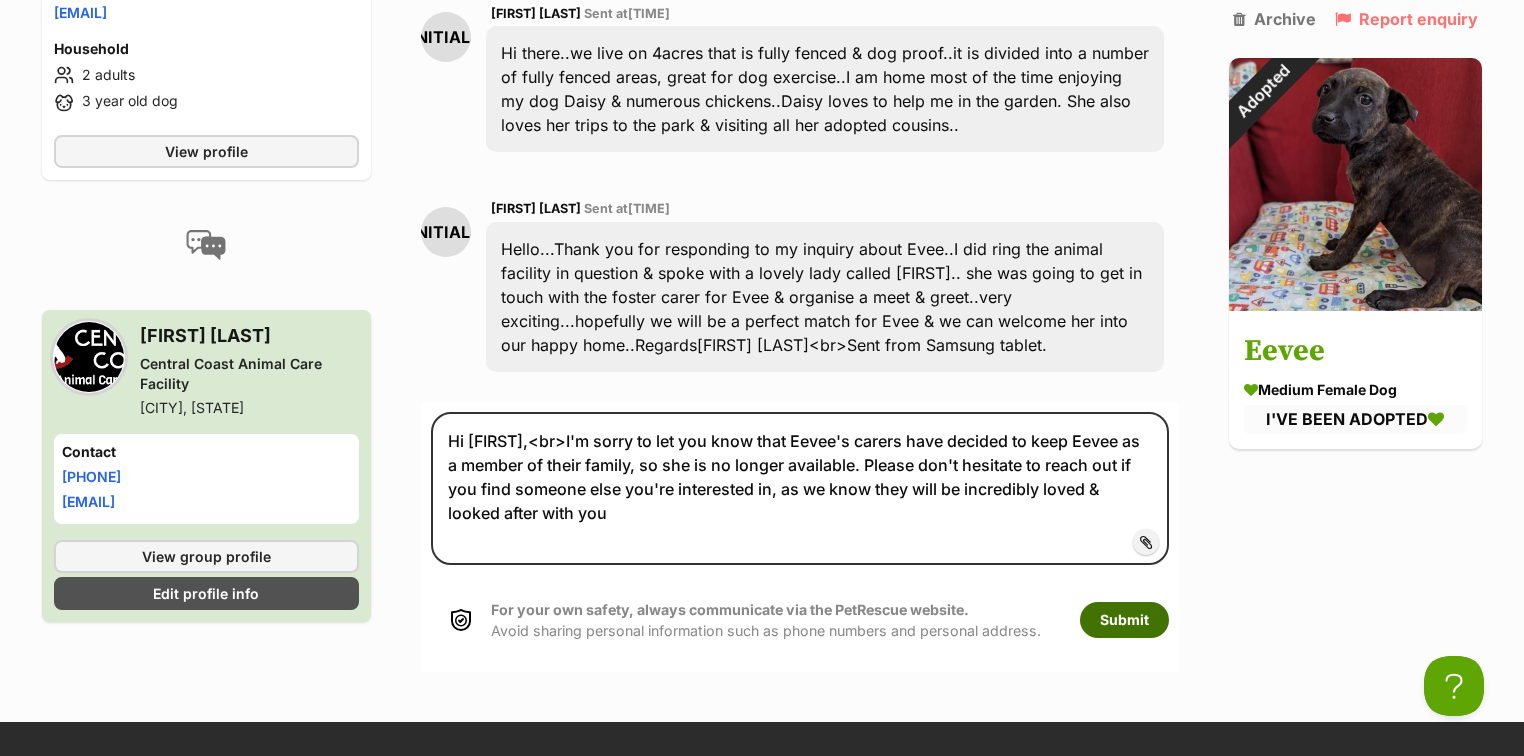 click on "Submit" at bounding box center [1124, 620] 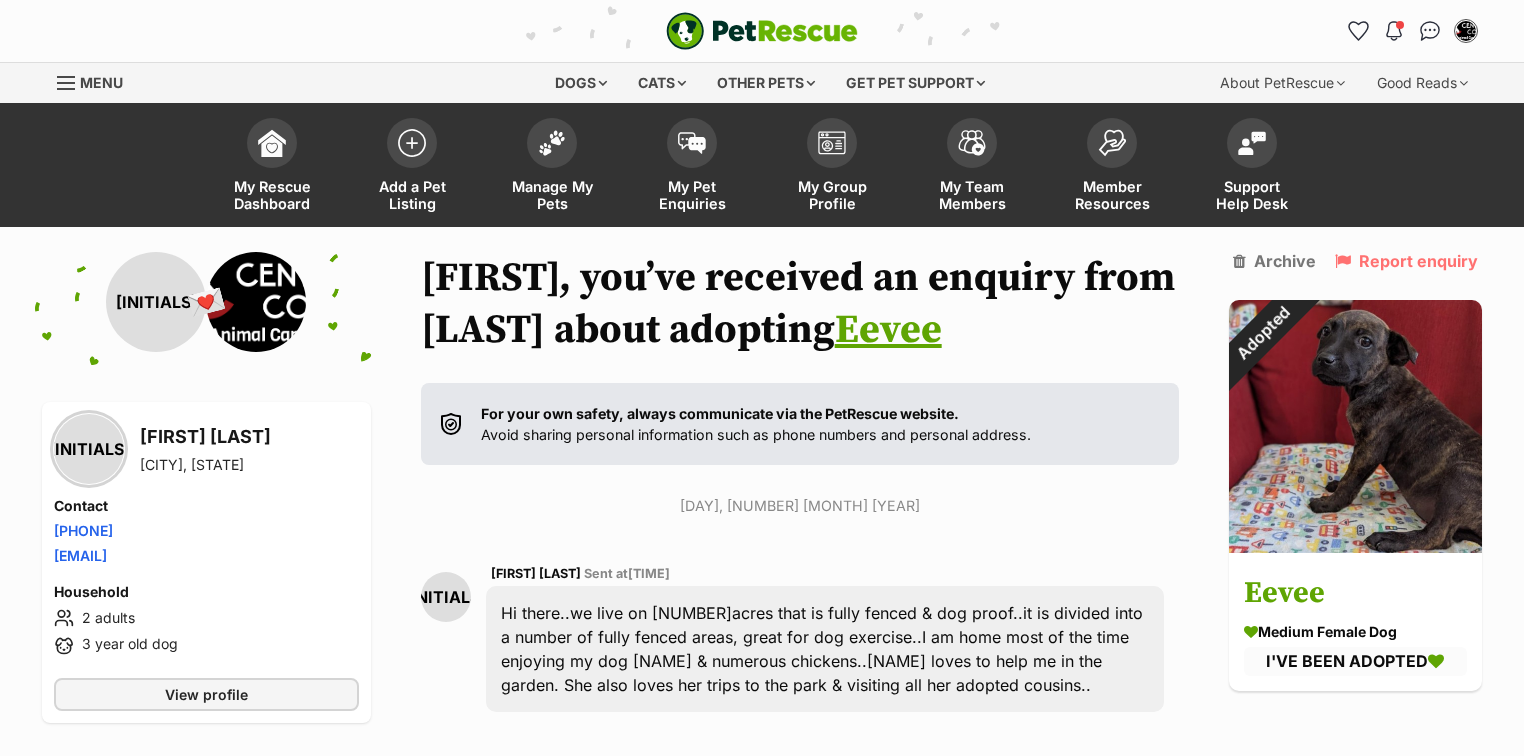 scroll, scrollTop: 560, scrollLeft: 0, axis: vertical 